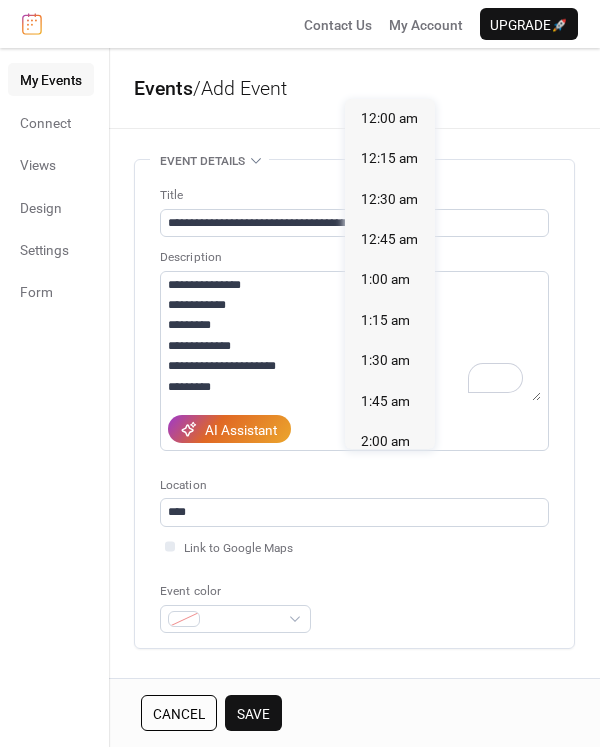 scroll, scrollTop: 0, scrollLeft: 0, axis: both 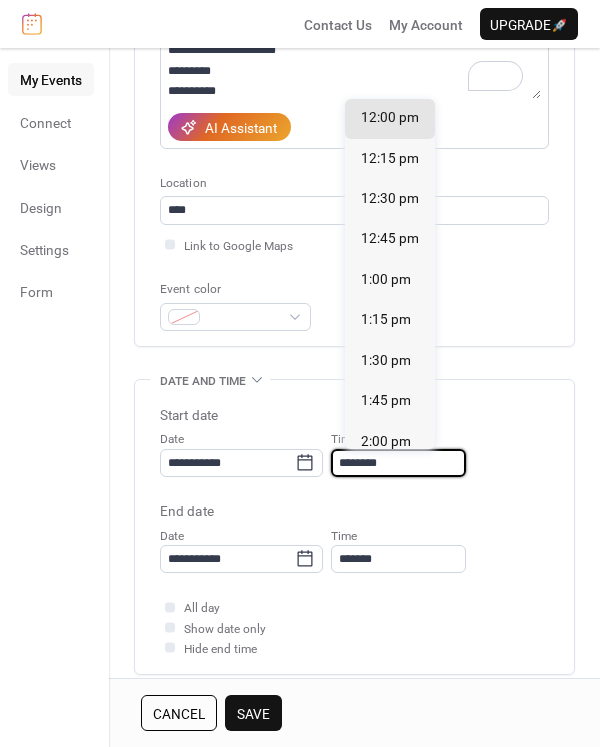 drag, startPoint x: 410, startPoint y: 464, endPoint x: 356, endPoint y: 464, distance: 54 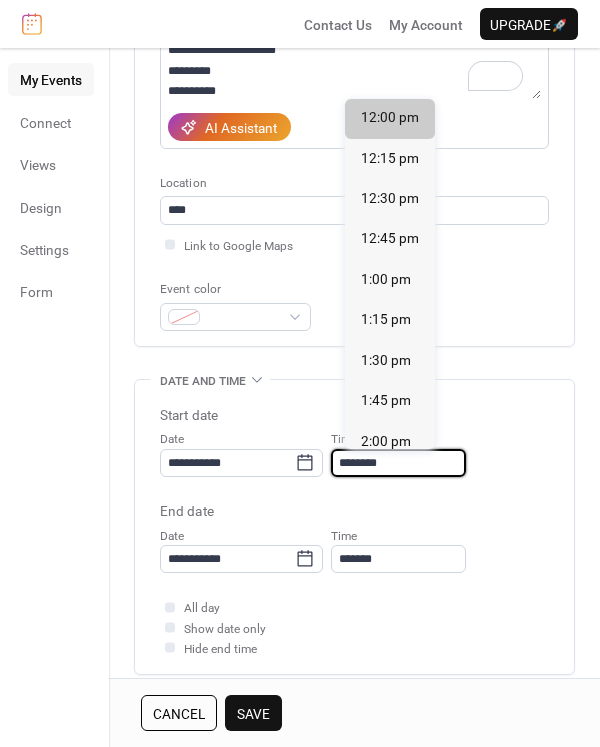 scroll, scrollTop: 202, scrollLeft: 0, axis: vertical 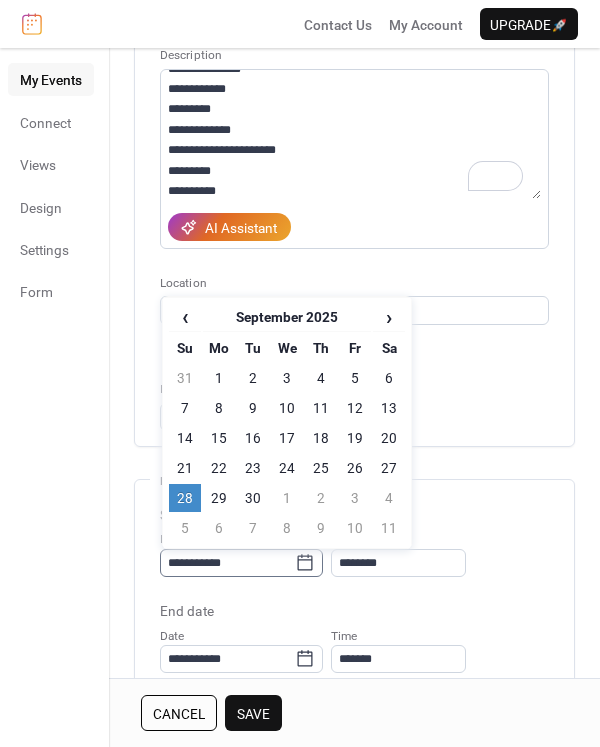 click 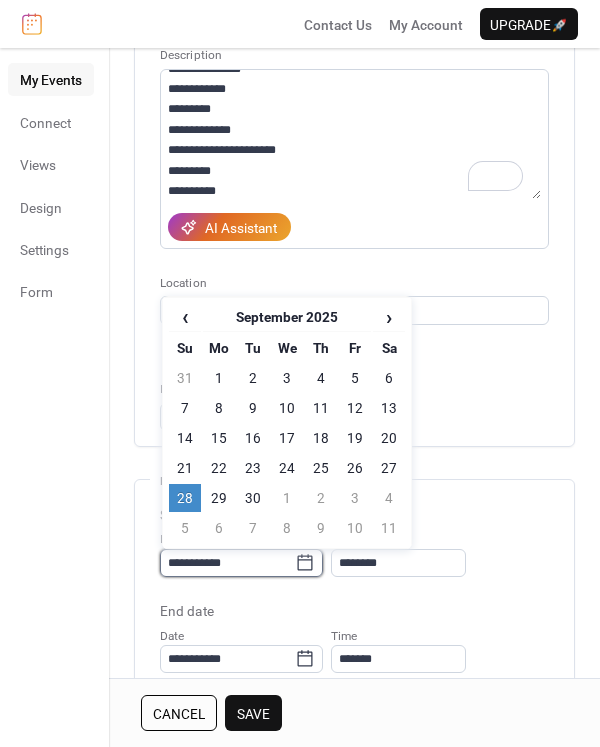 click on "**********" at bounding box center (227, 563) 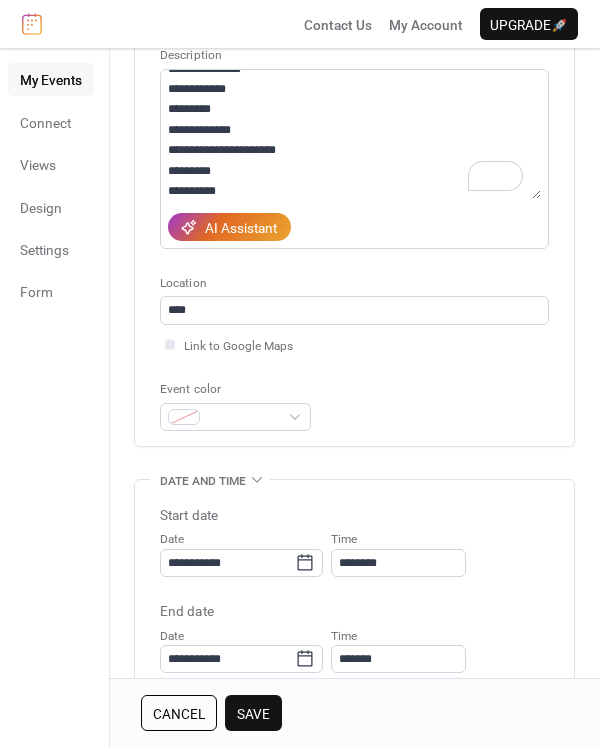 click on "Start date" at bounding box center (354, 515) 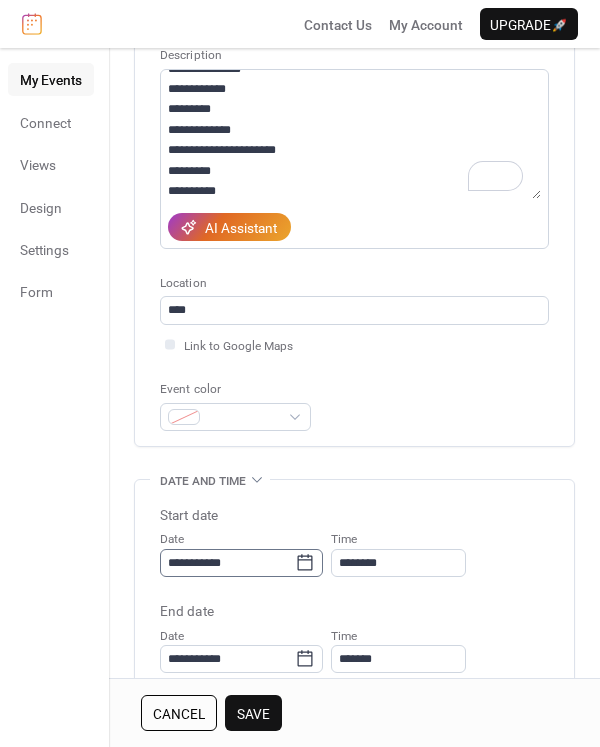 click 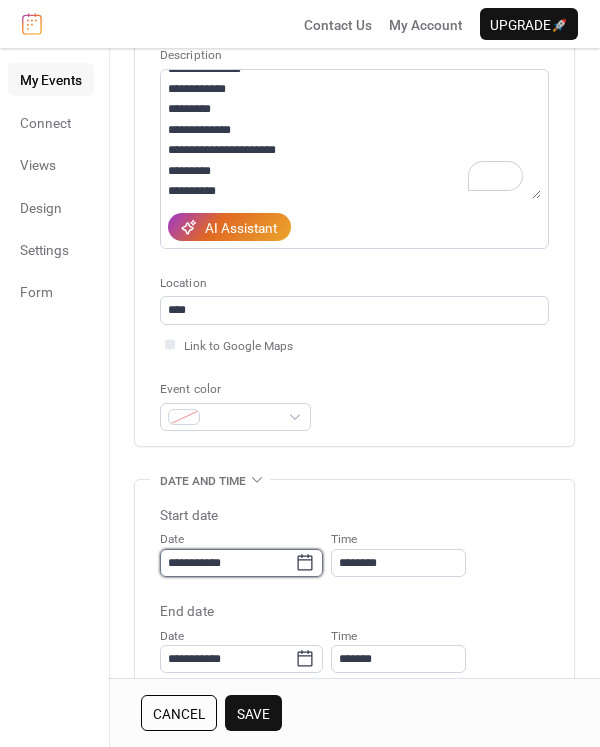 click on "**********" at bounding box center (227, 563) 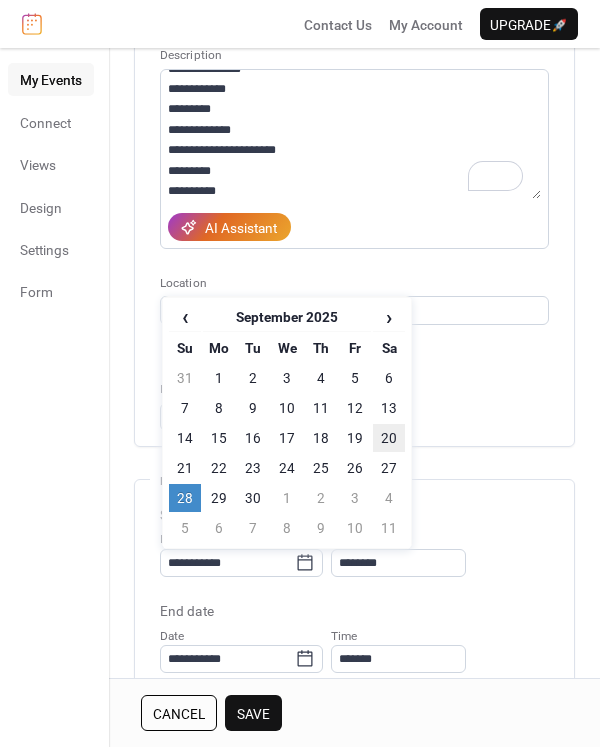click on "20" at bounding box center [389, 438] 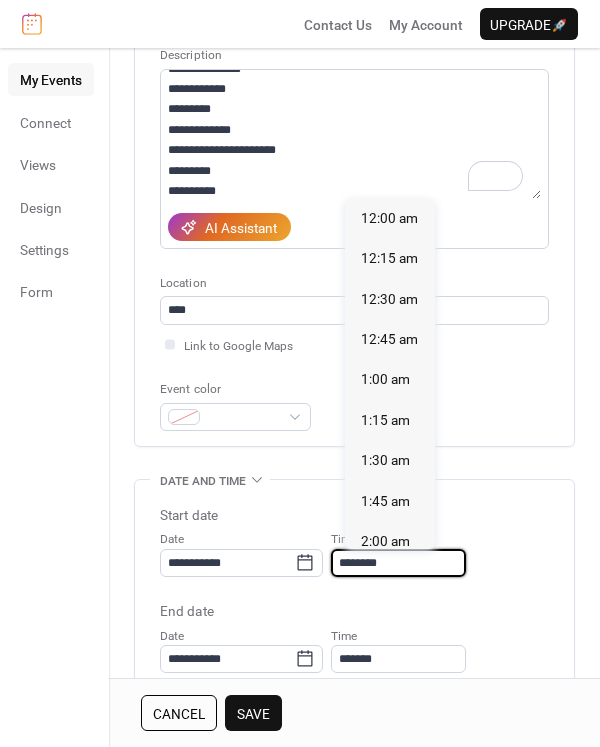 click on "********" at bounding box center (398, 563) 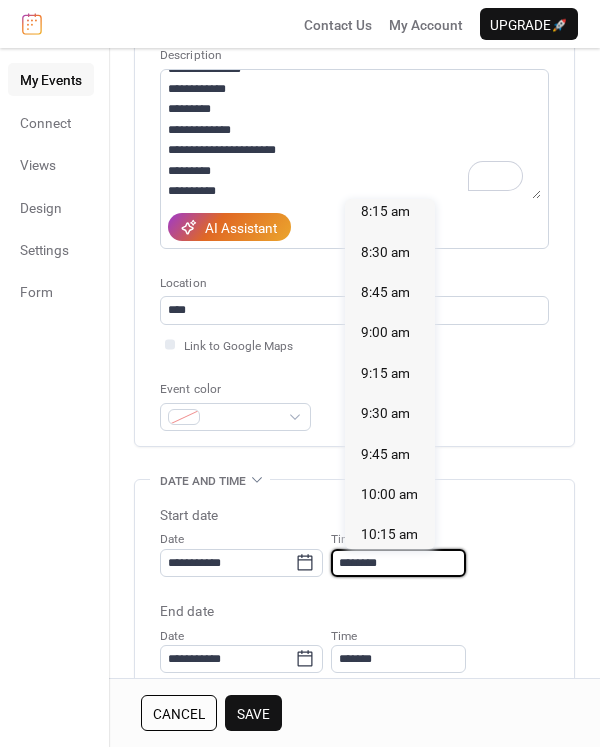 scroll, scrollTop: 1240, scrollLeft: 0, axis: vertical 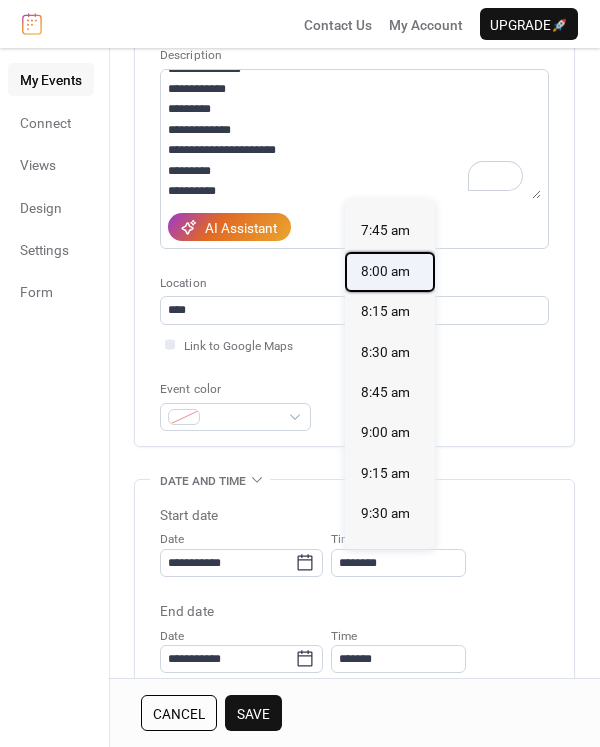 click on "8:00 am" at bounding box center [385, 271] 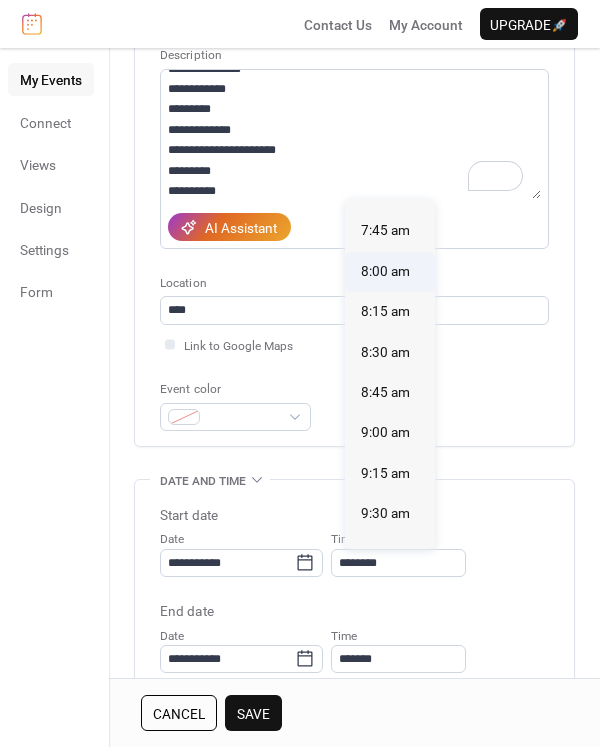 type on "*******" 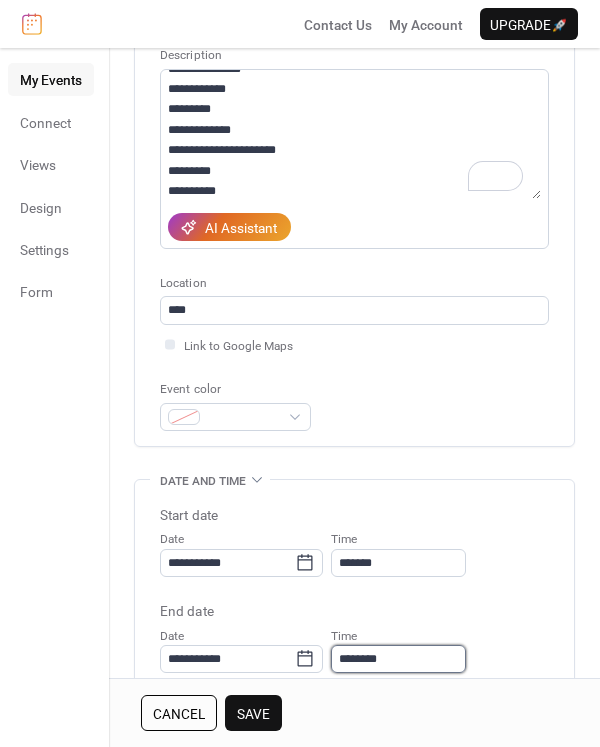 click on "********" at bounding box center (398, 659) 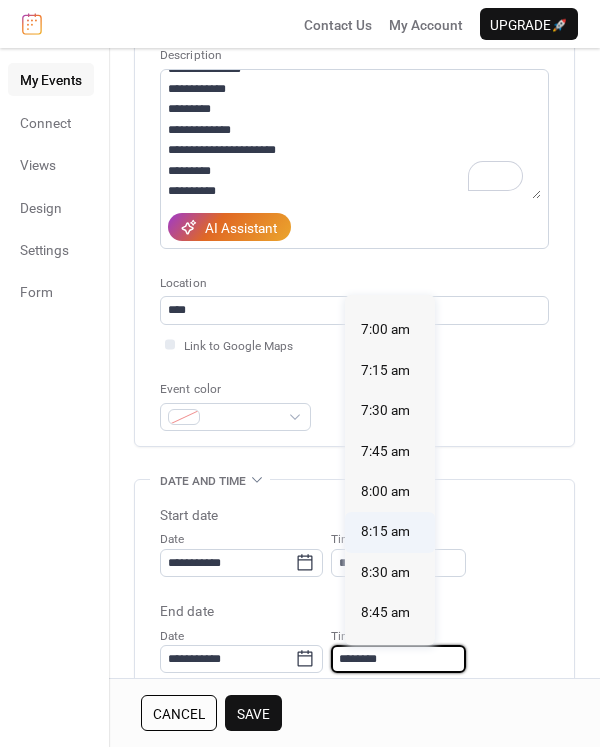 scroll, scrollTop: 1216, scrollLeft: 0, axis: vertical 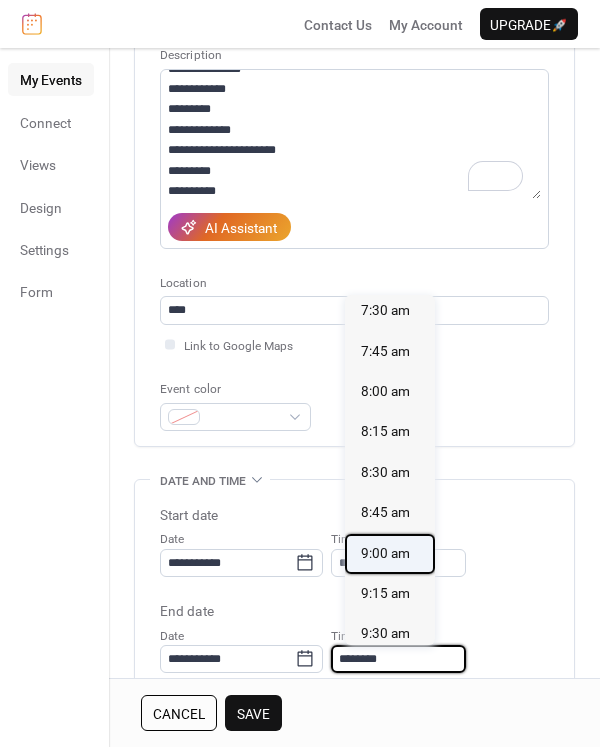click on "9:00 am" at bounding box center (385, 553) 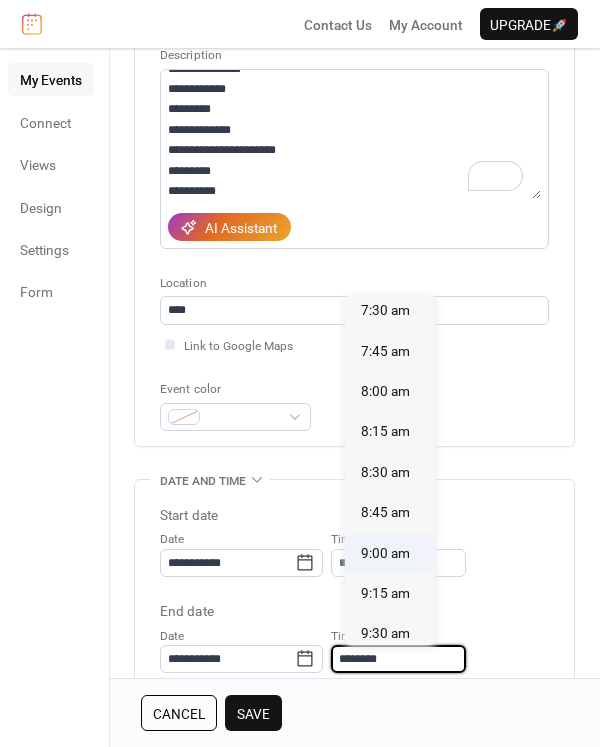 type on "*******" 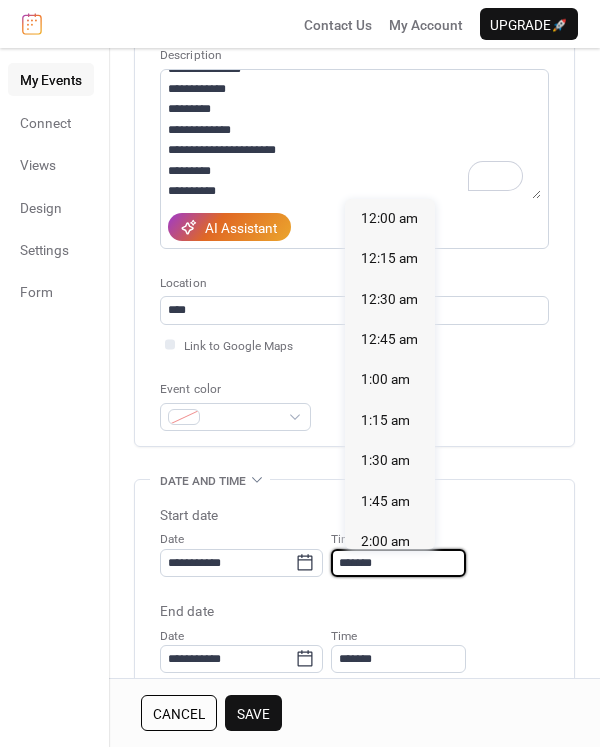 click on "*******" at bounding box center (398, 563) 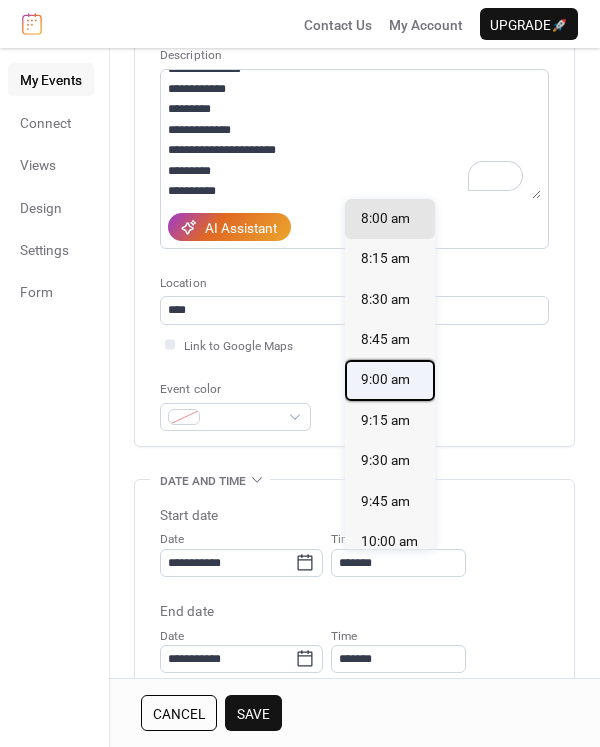 click on "9:00 am" at bounding box center (385, 379) 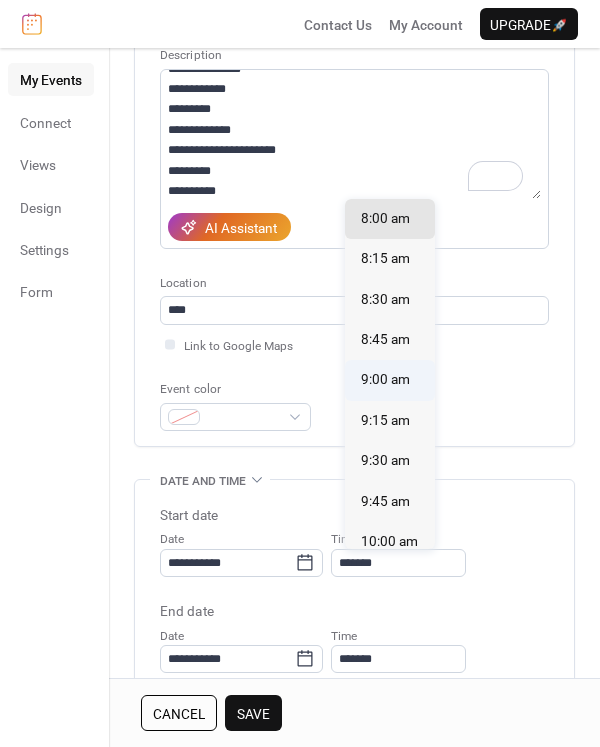 type on "*******" 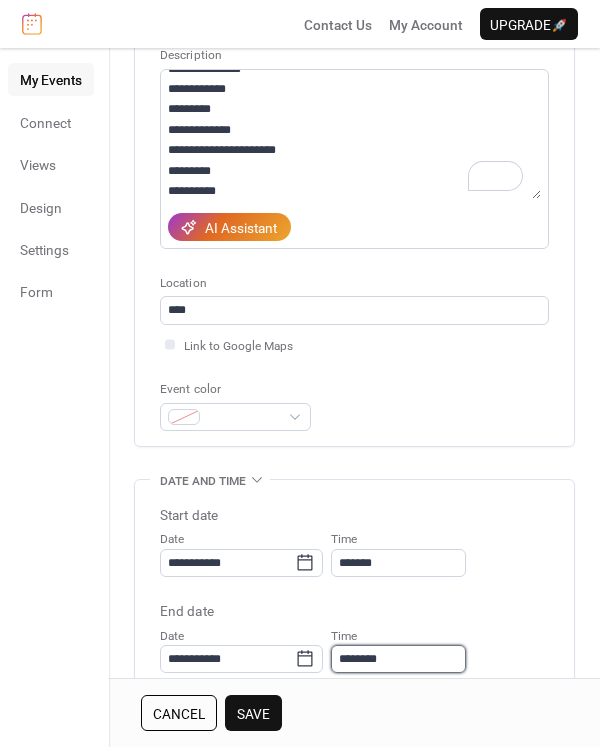 click on "********" at bounding box center (398, 659) 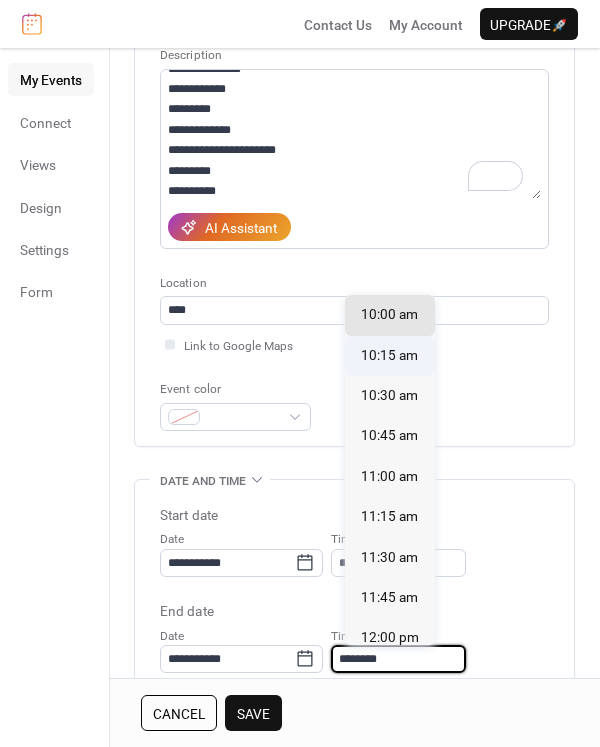 scroll, scrollTop: 1416, scrollLeft: 0, axis: vertical 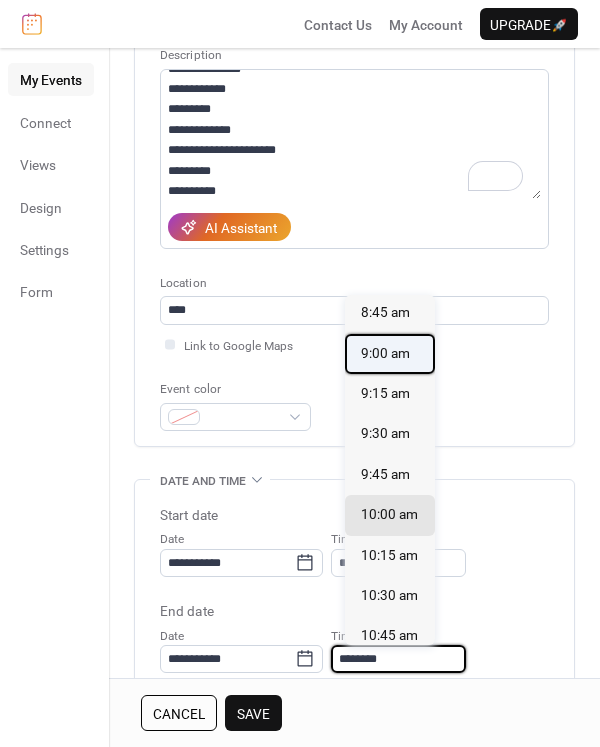 click on "9:00 am" at bounding box center [385, 353] 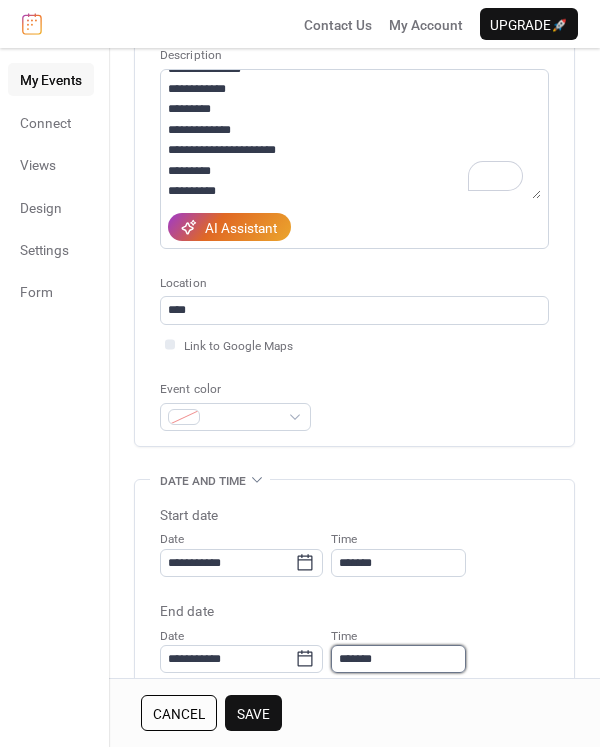 click on "*******" at bounding box center [398, 659] 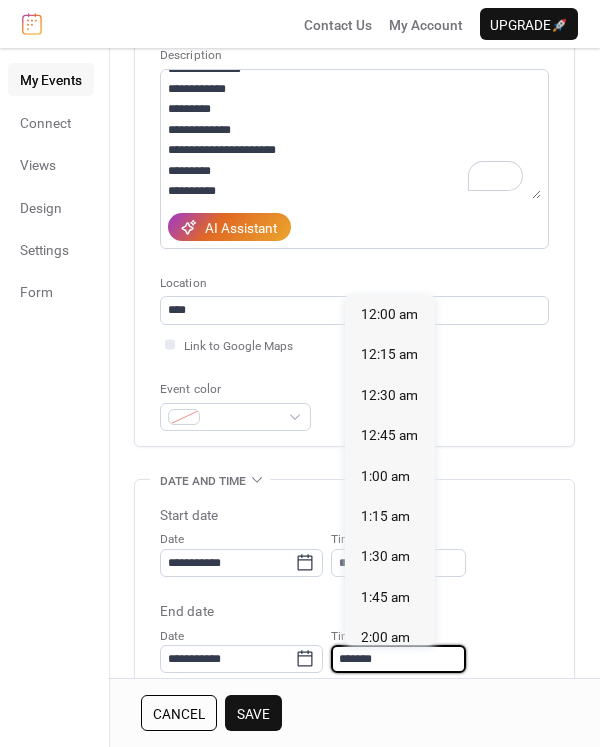 scroll, scrollTop: 1455, scrollLeft: 0, axis: vertical 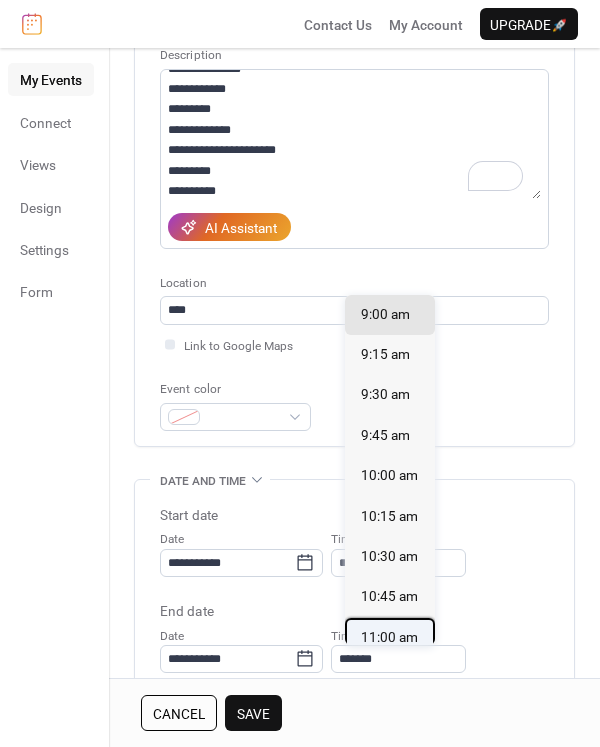 click on "11:00 am" at bounding box center (389, 637) 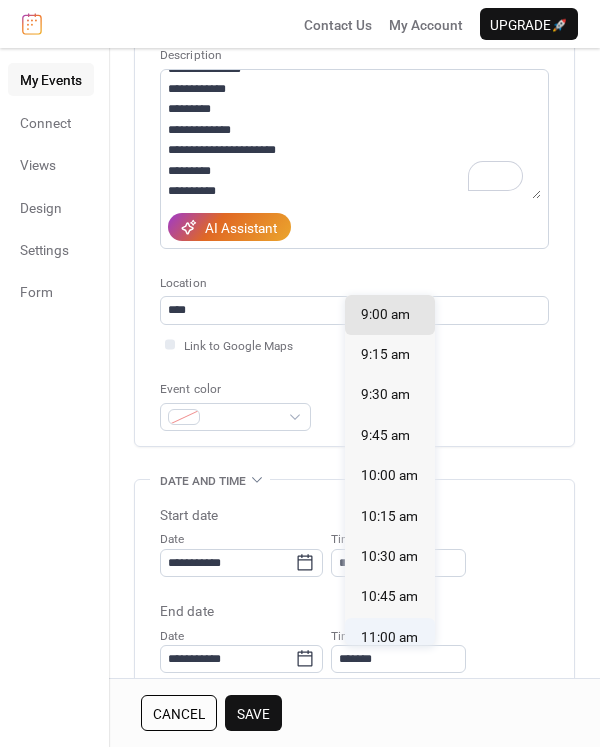 type on "********" 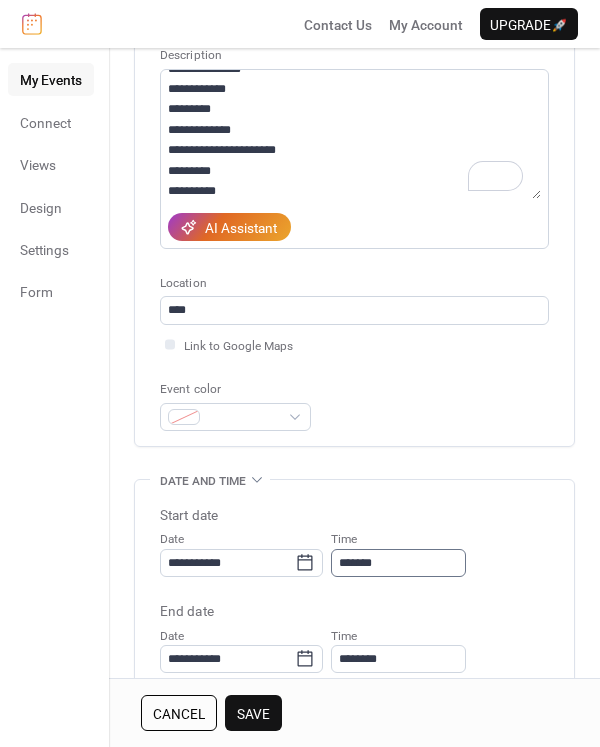 scroll, scrollTop: 402, scrollLeft: 0, axis: vertical 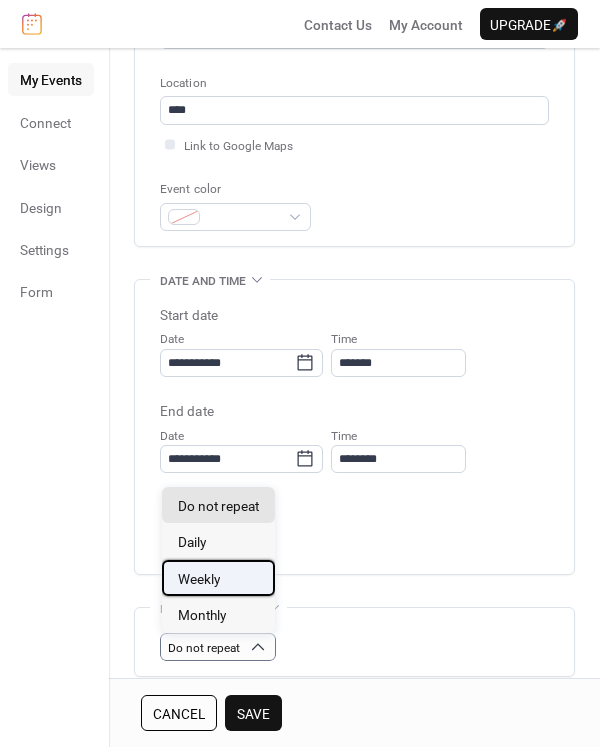 click on "Weekly" at bounding box center (199, 579) 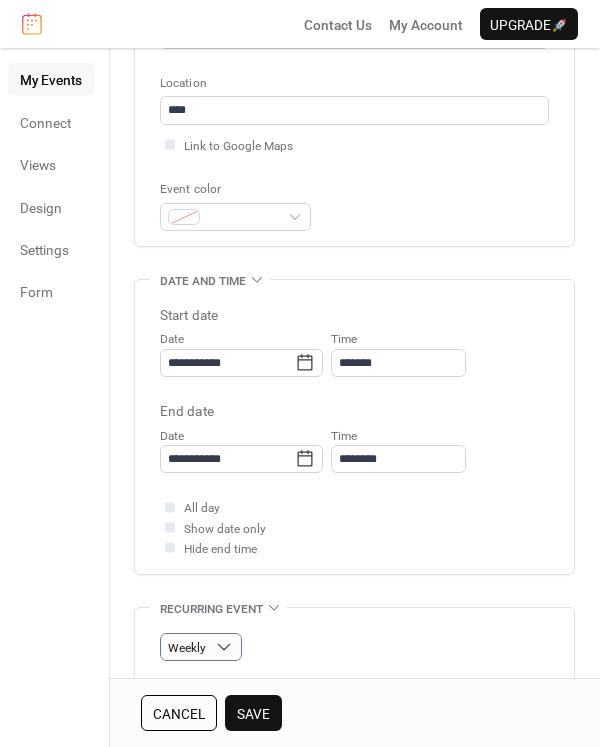 scroll, scrollTop: 502, scrollLeft: 0, axis: vertical 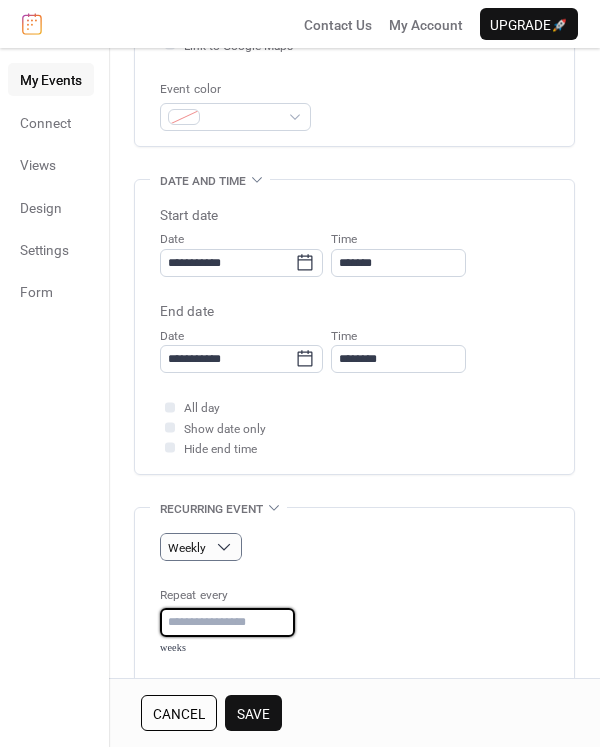 click on "*" at bounding box center (227, 622) 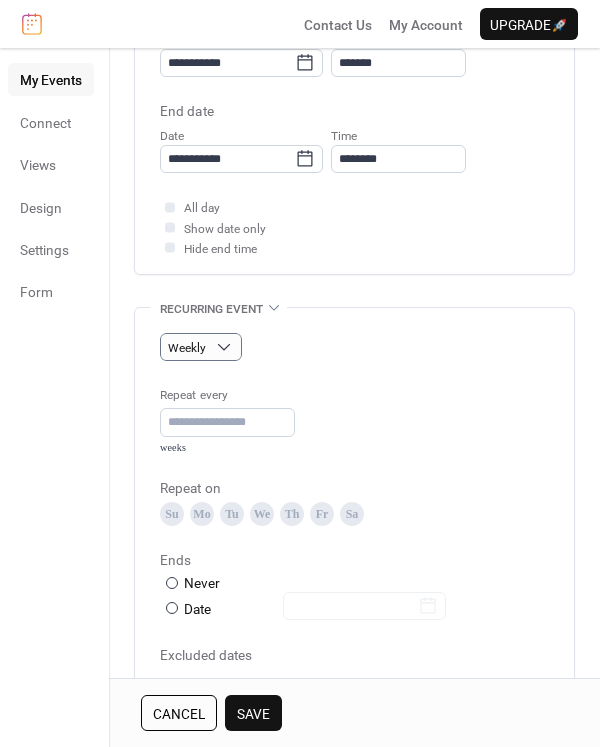 click on "Sa" at bounding box center (352, 514) 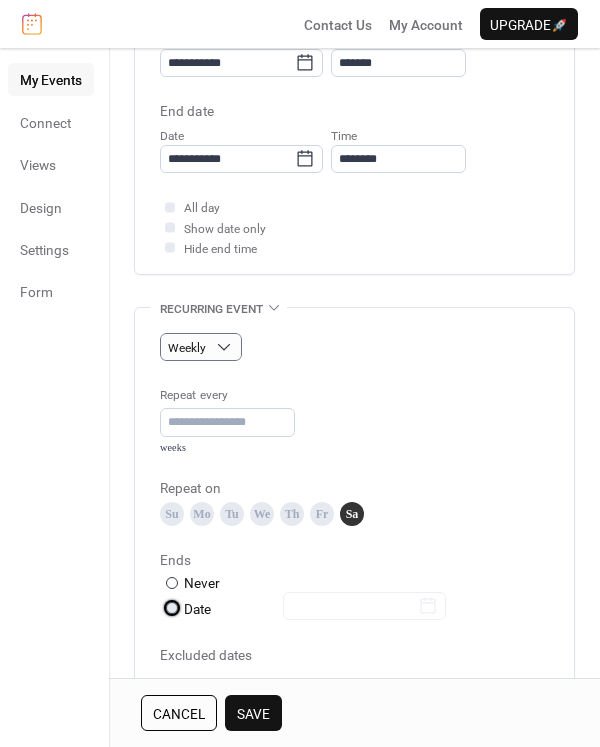 click at bounding box center [172, 608] 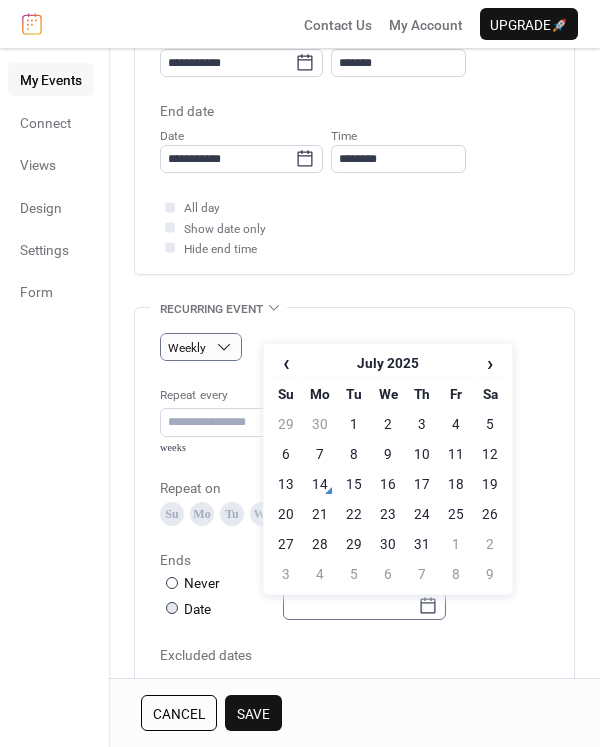 click 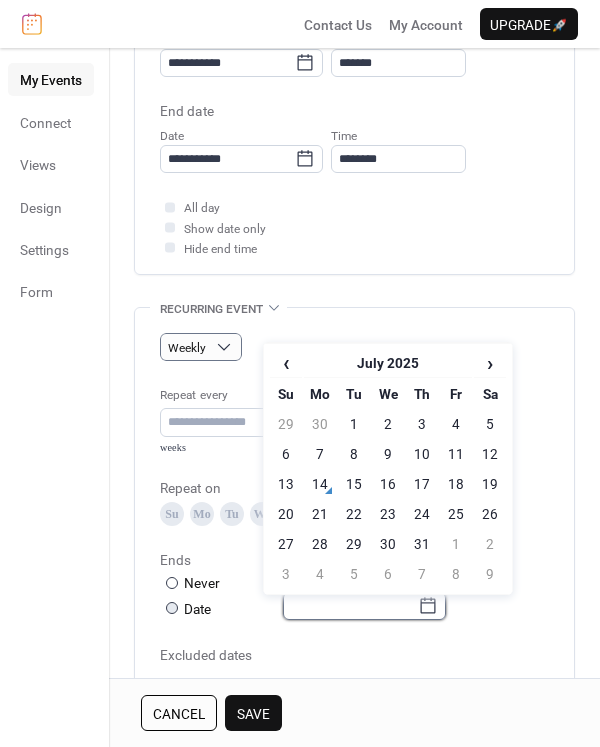 click at bounding box center [350, 606] 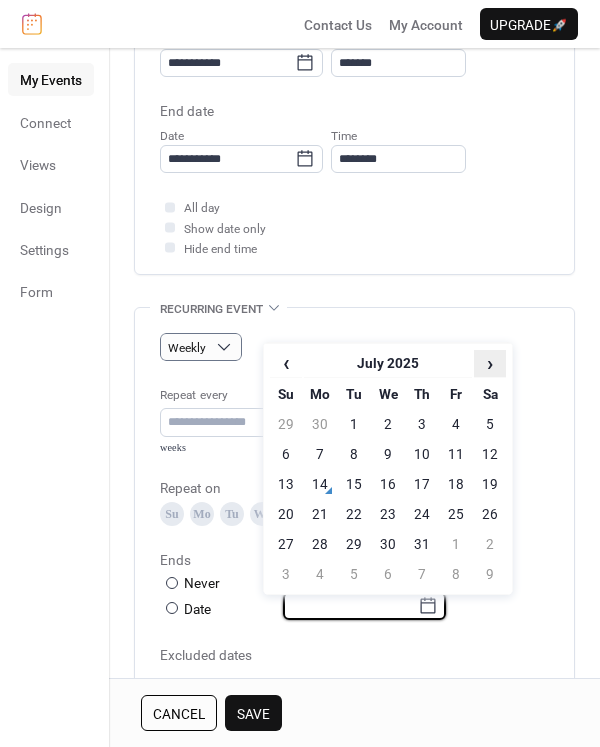click on "›" at bounding box center [490, 363] 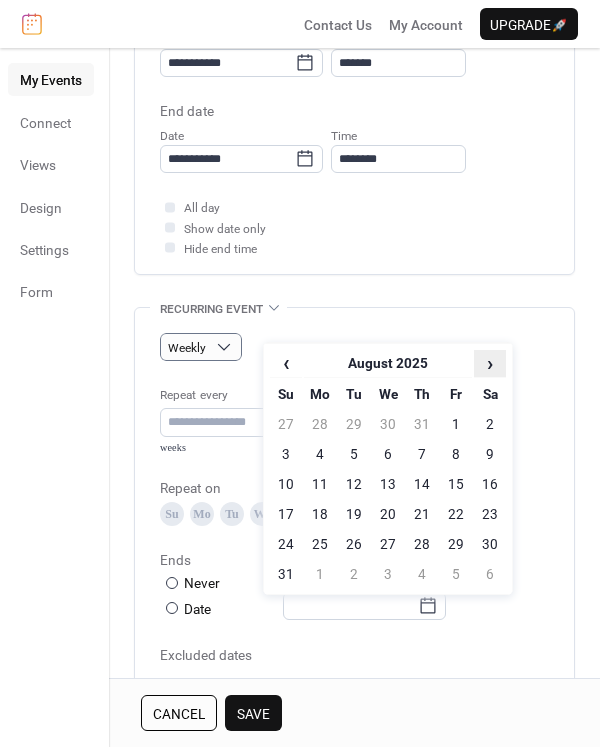 click on "›" at bounding box center [490, 363] 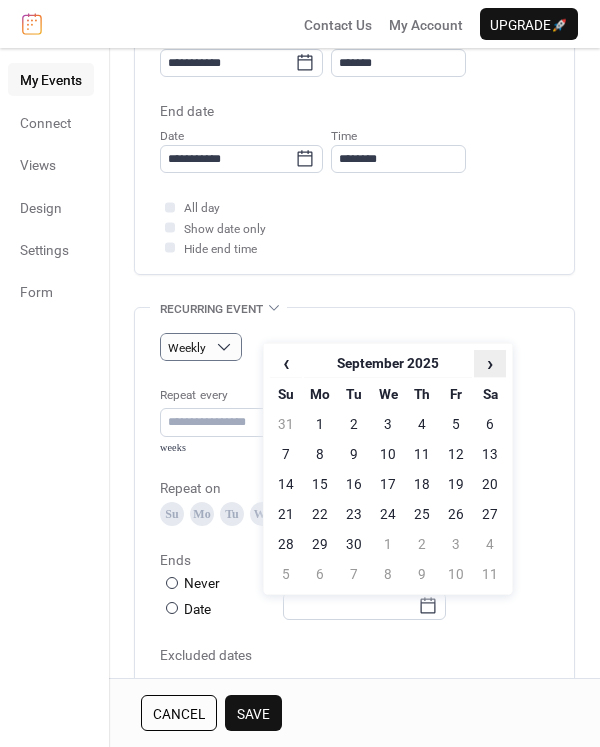 click on "›" at bounding box center (490, 363) 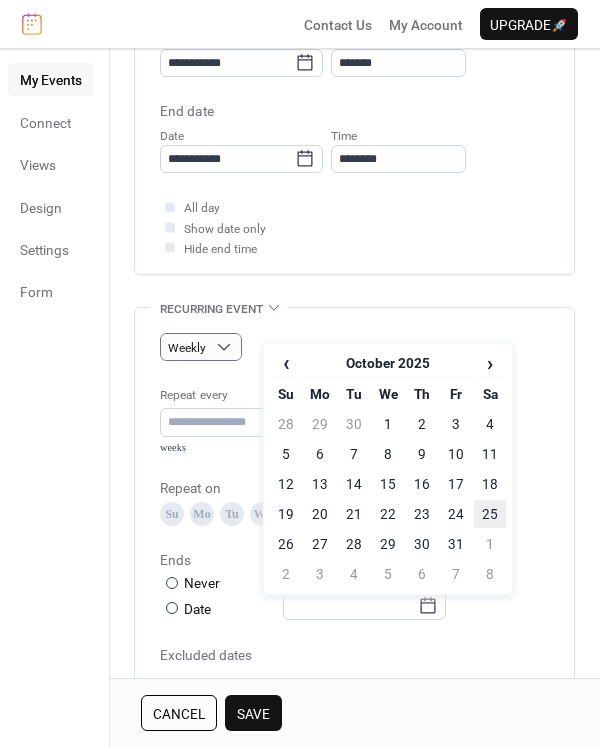 click on "25" at bounding box center (490, 514) 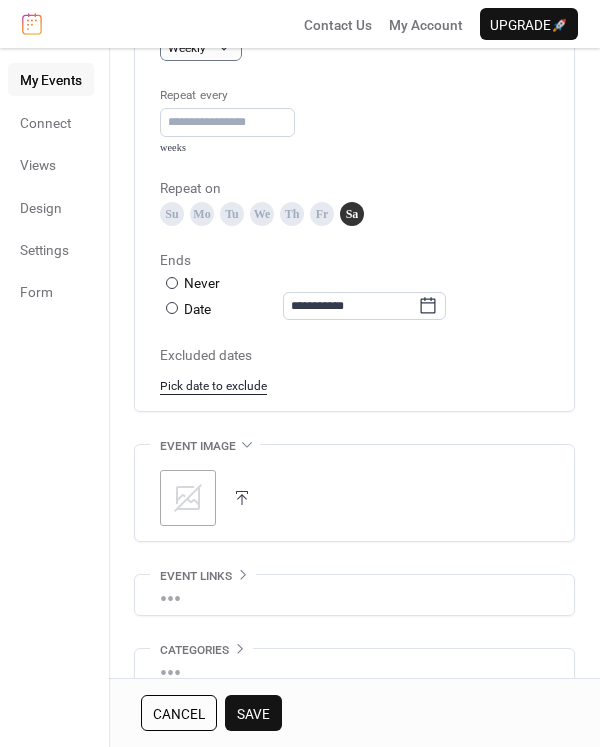 scroll, scrollTop: 1177, scrollLeft: 0, axis: vertical 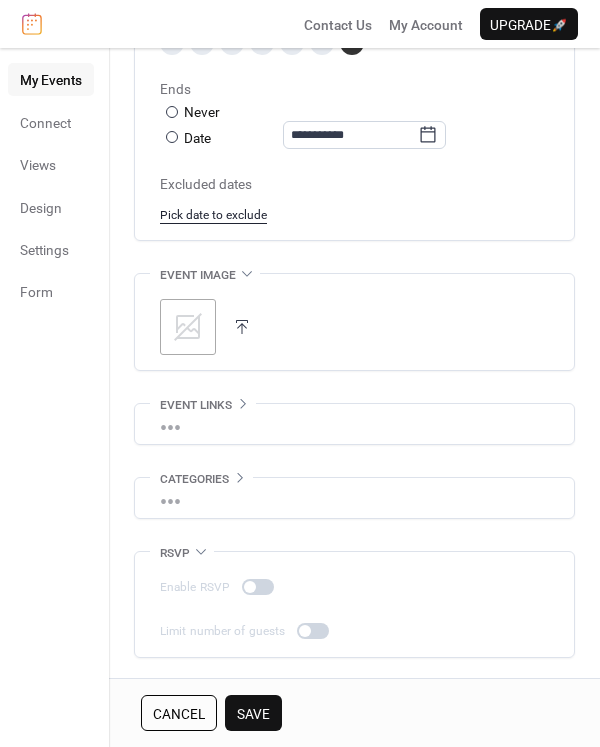 click on "Save" at bounding box center (253, 714) 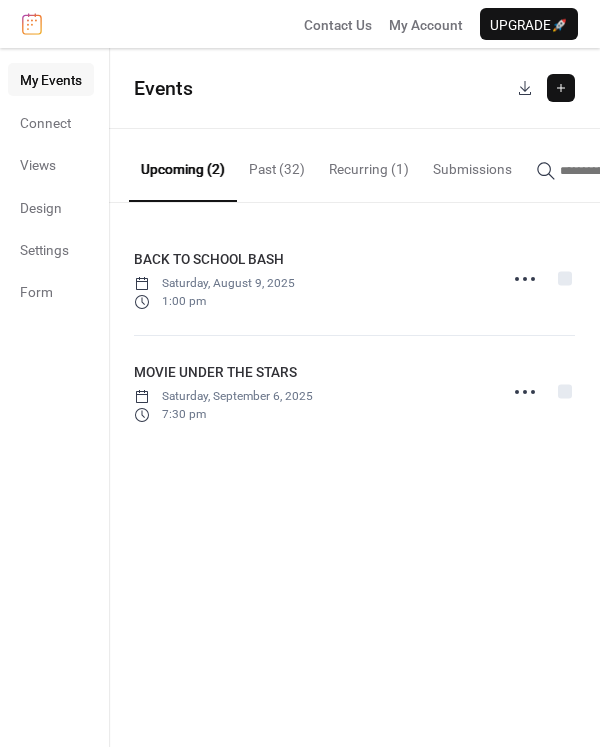 click at bounding box center [561, 88] 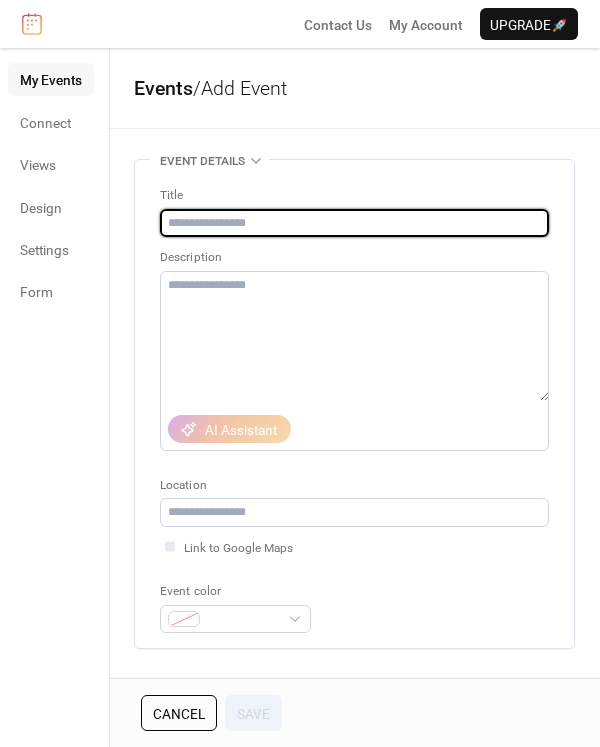 click at bounding box center [354, 223] 